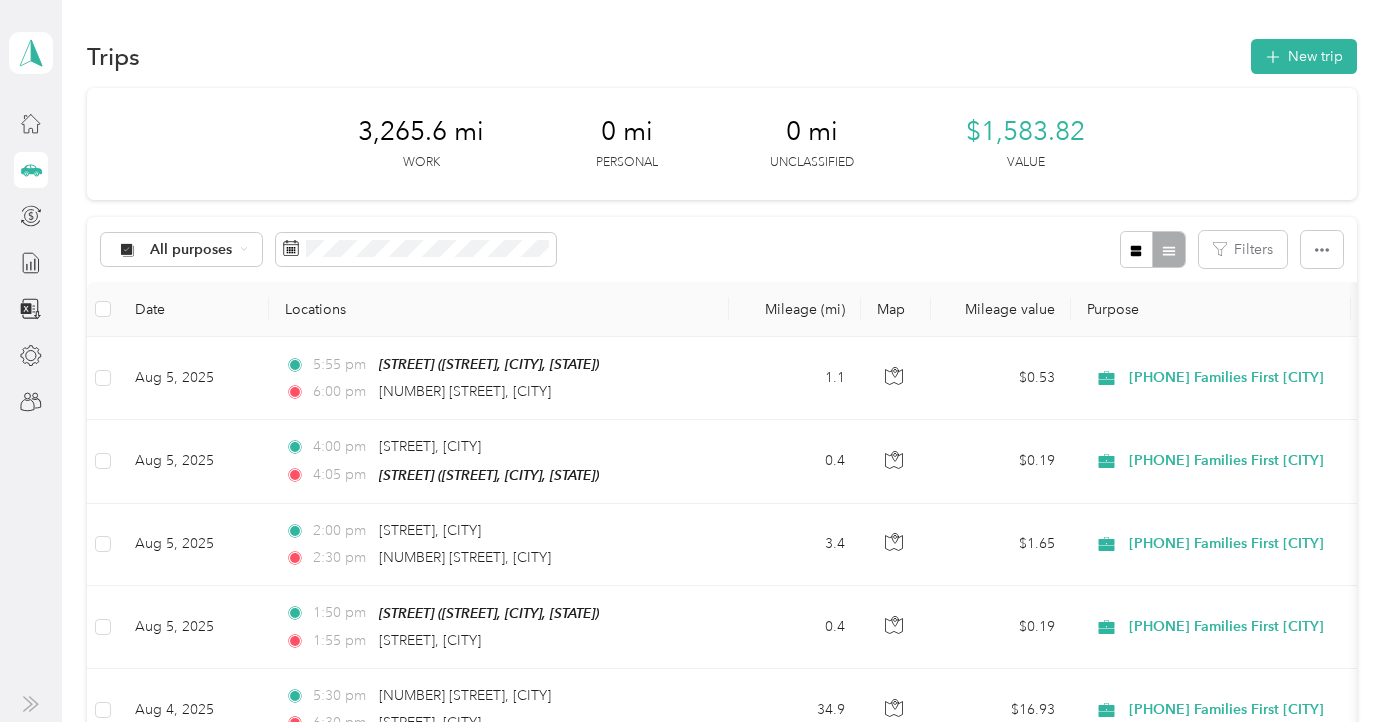 scroll, scrollTop: 0, scrollLeft: 0, axis: both 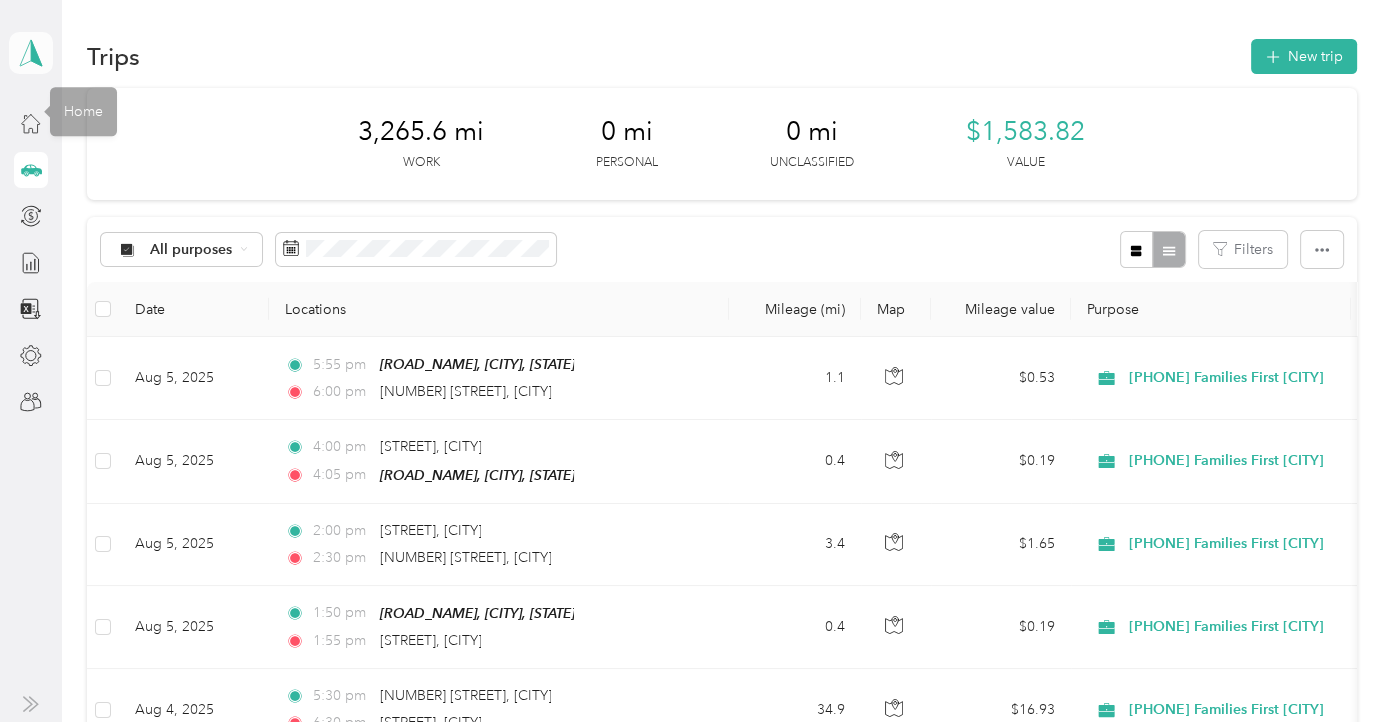 click at bounding box center [31, 53] 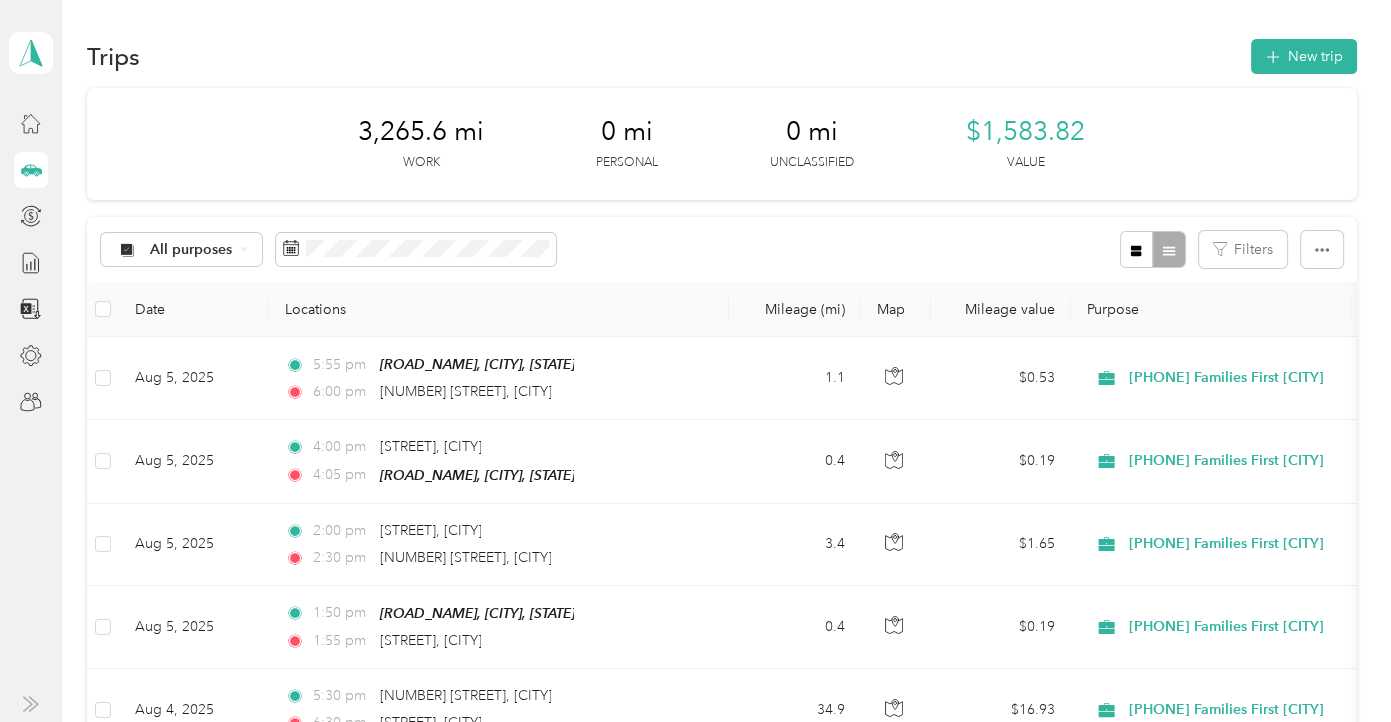 click on "Team dashboard" at bounding box center (80, 164) 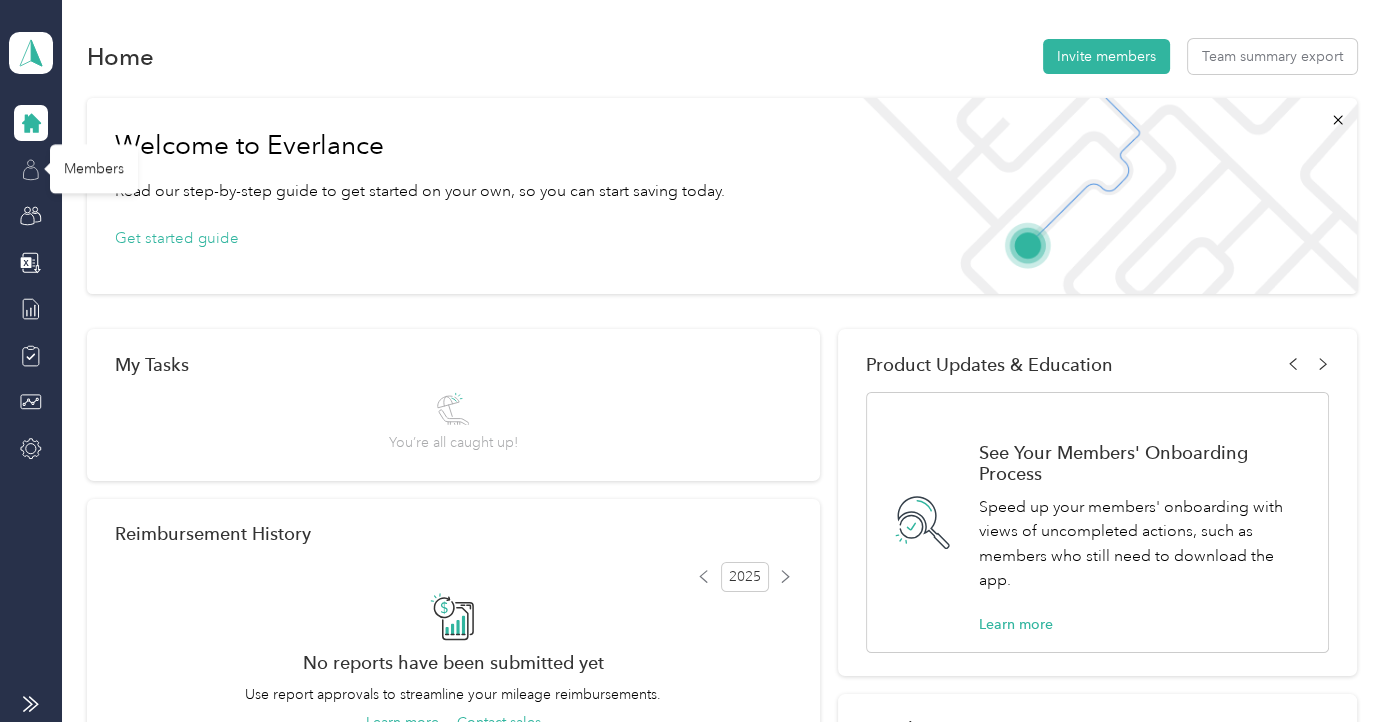 click 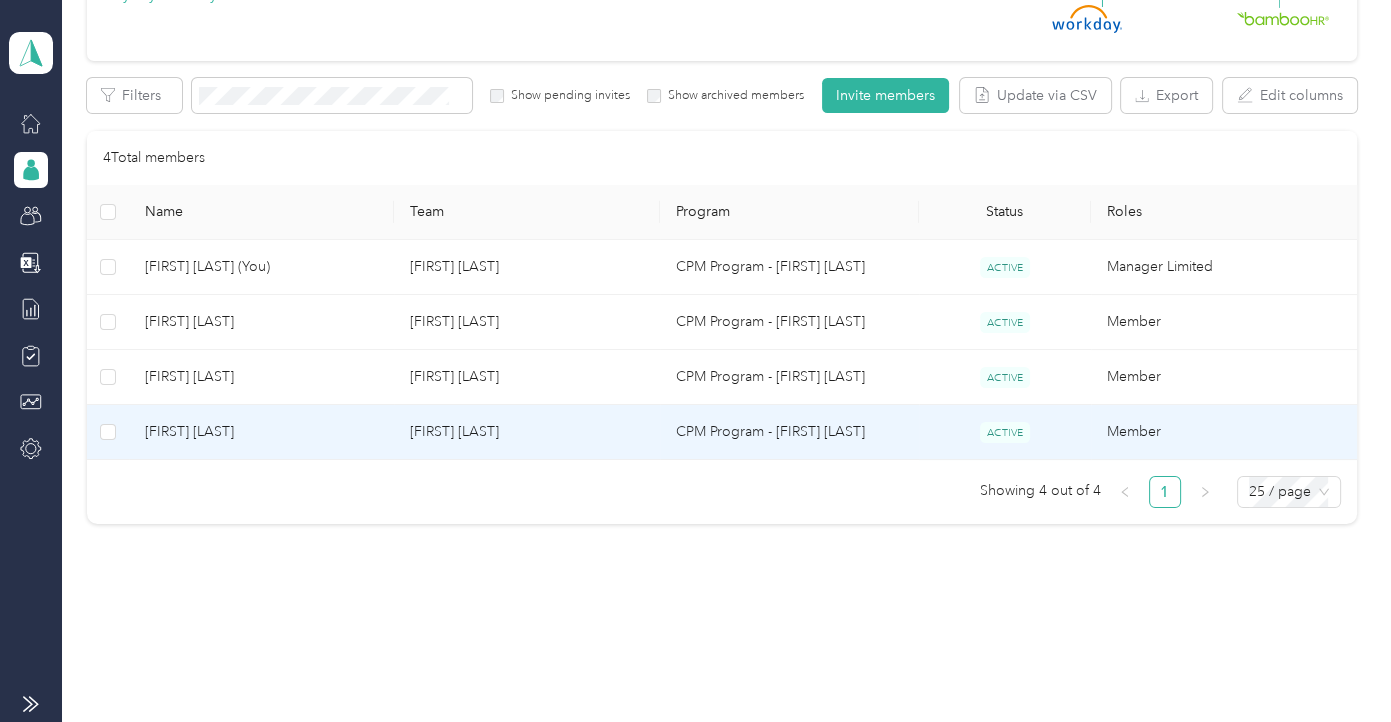 scroll, scrollTop: 300, scrollLeft: 0, axis: vertical 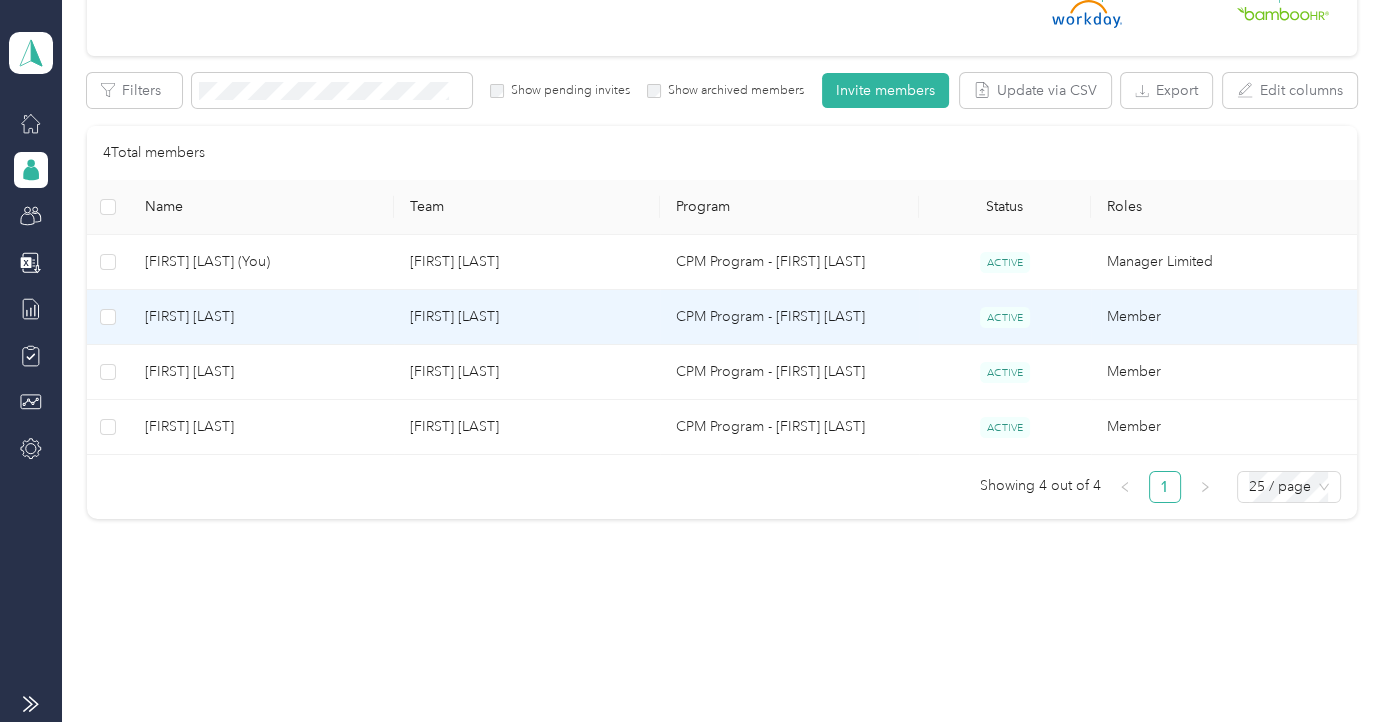 click on "[FIRST] [LAST]" at bounding box center (261, 317) 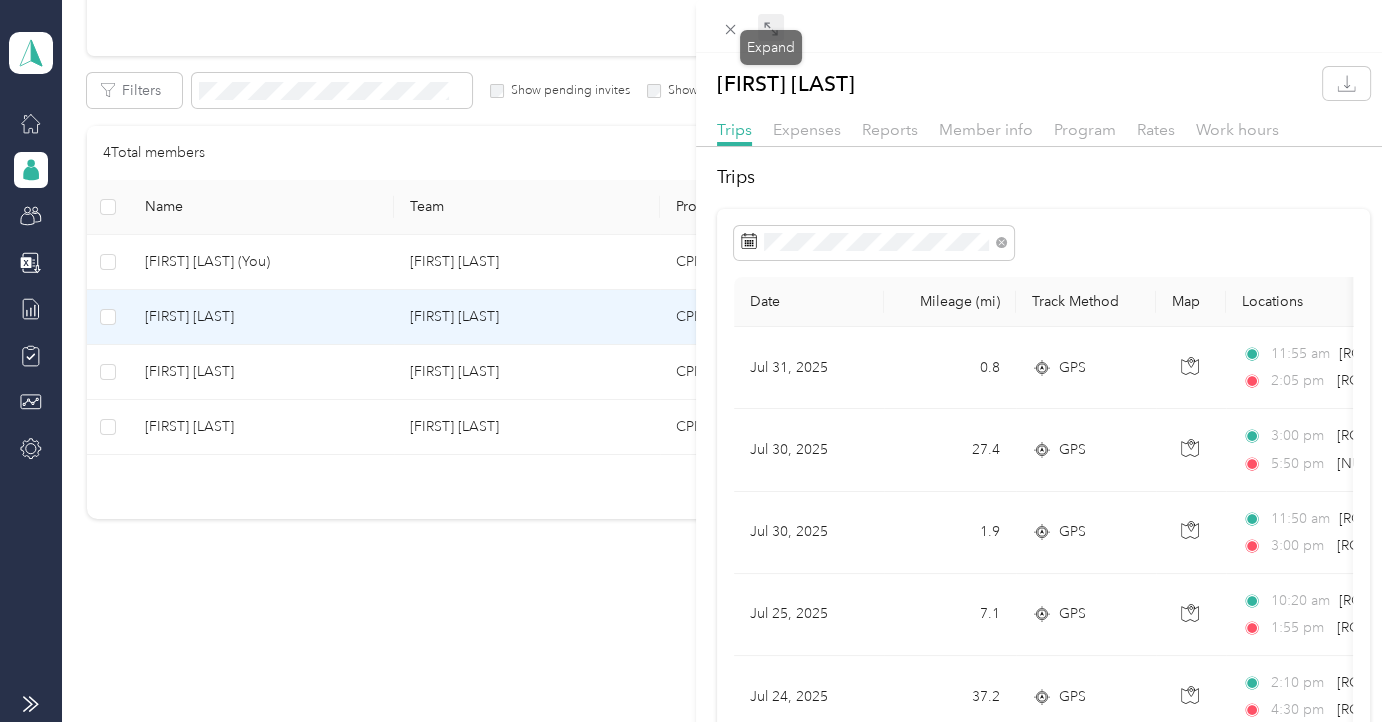 click 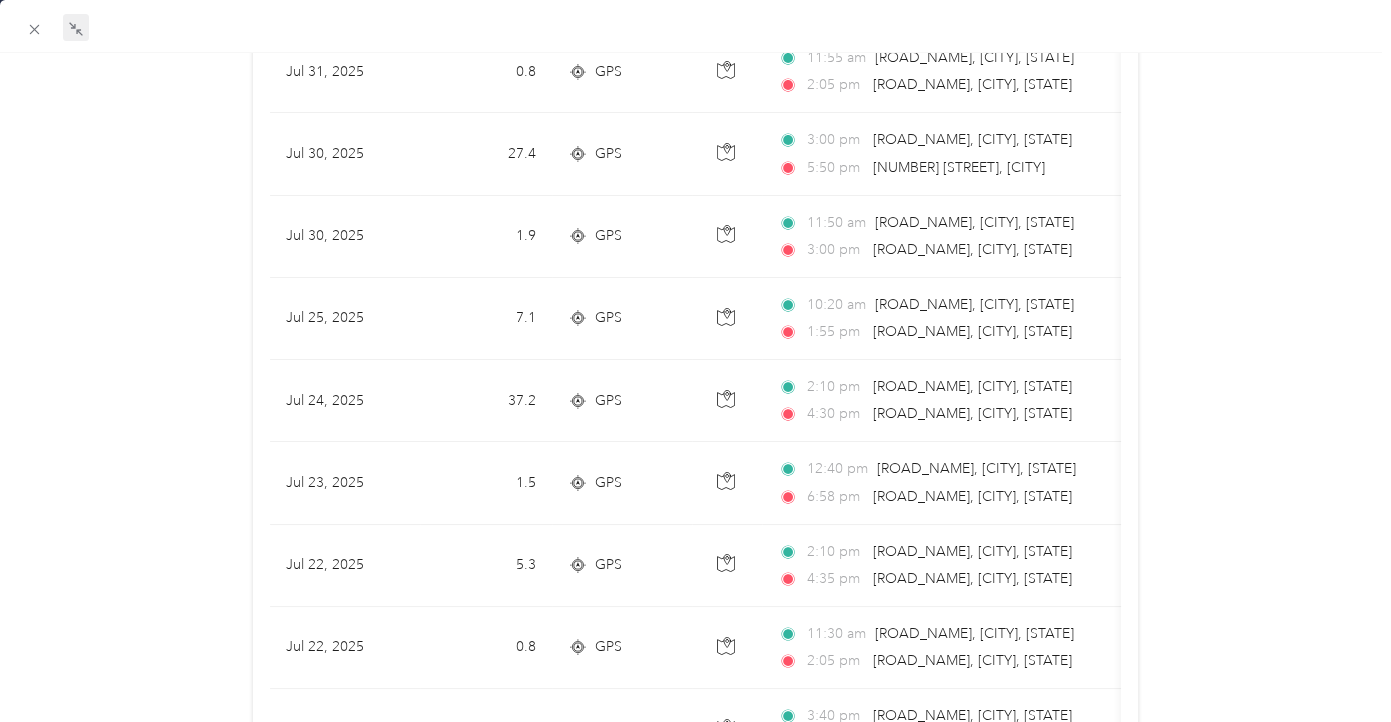 scroll, scrollTop: 199, scrollLeft: 0, axis: vertical 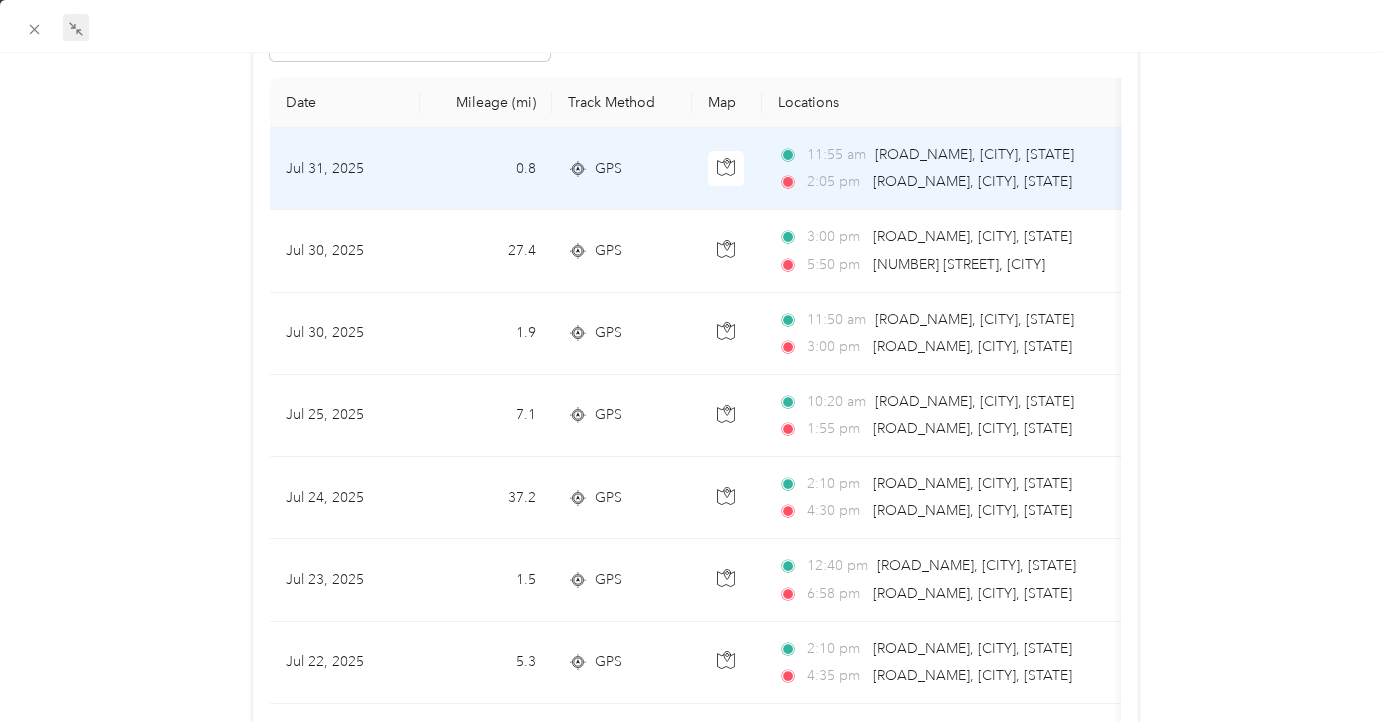 click on "0.8" at bounding box center [486, 169] 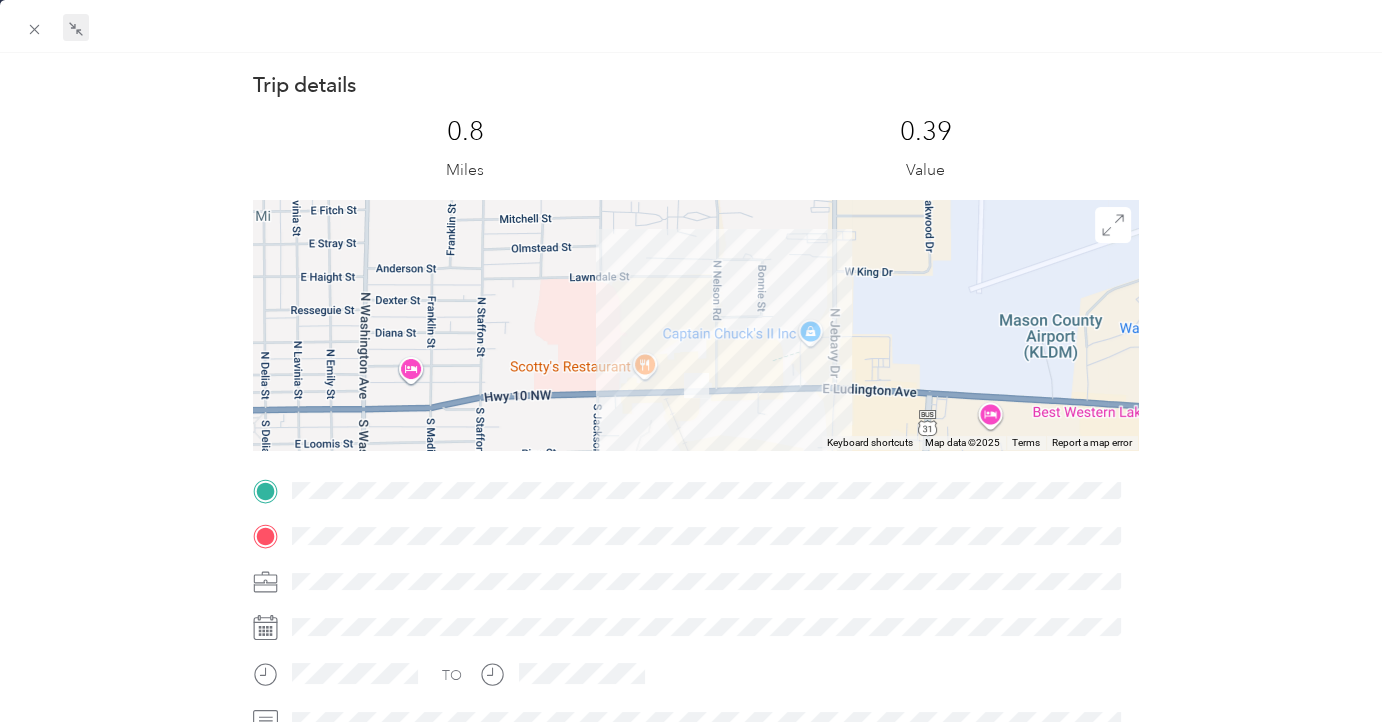 scroll, scrollTop: 0, scrollLeft: 0, axis: both 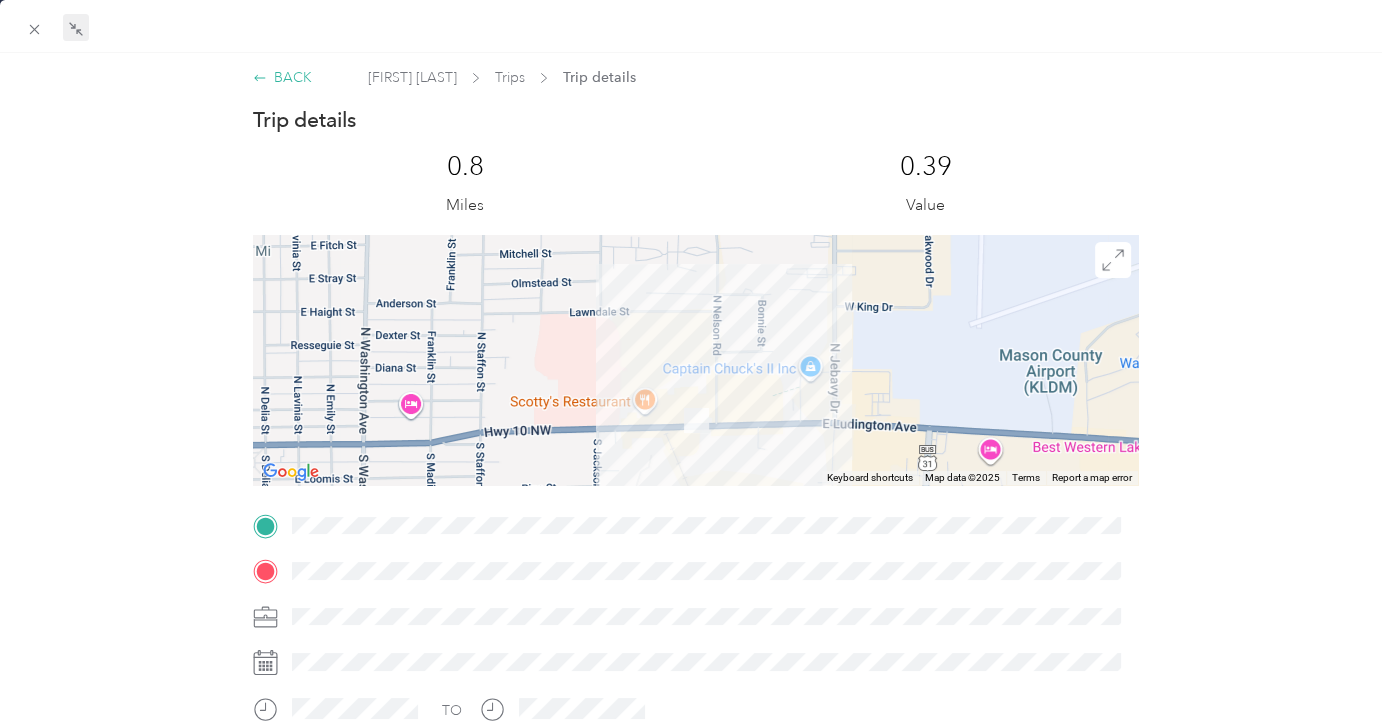 click on "BACK" at bounding box center [282, 77] 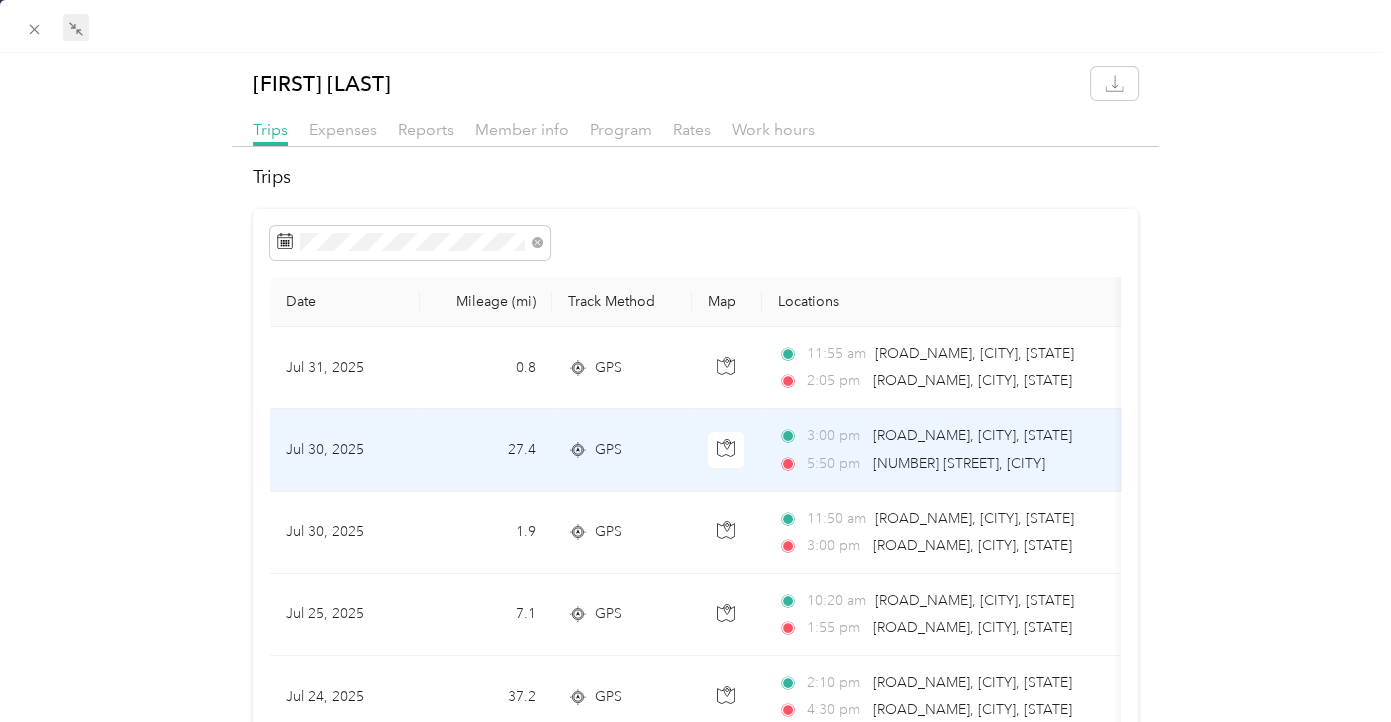 click on "27.4" at bounding box center (486, 450) 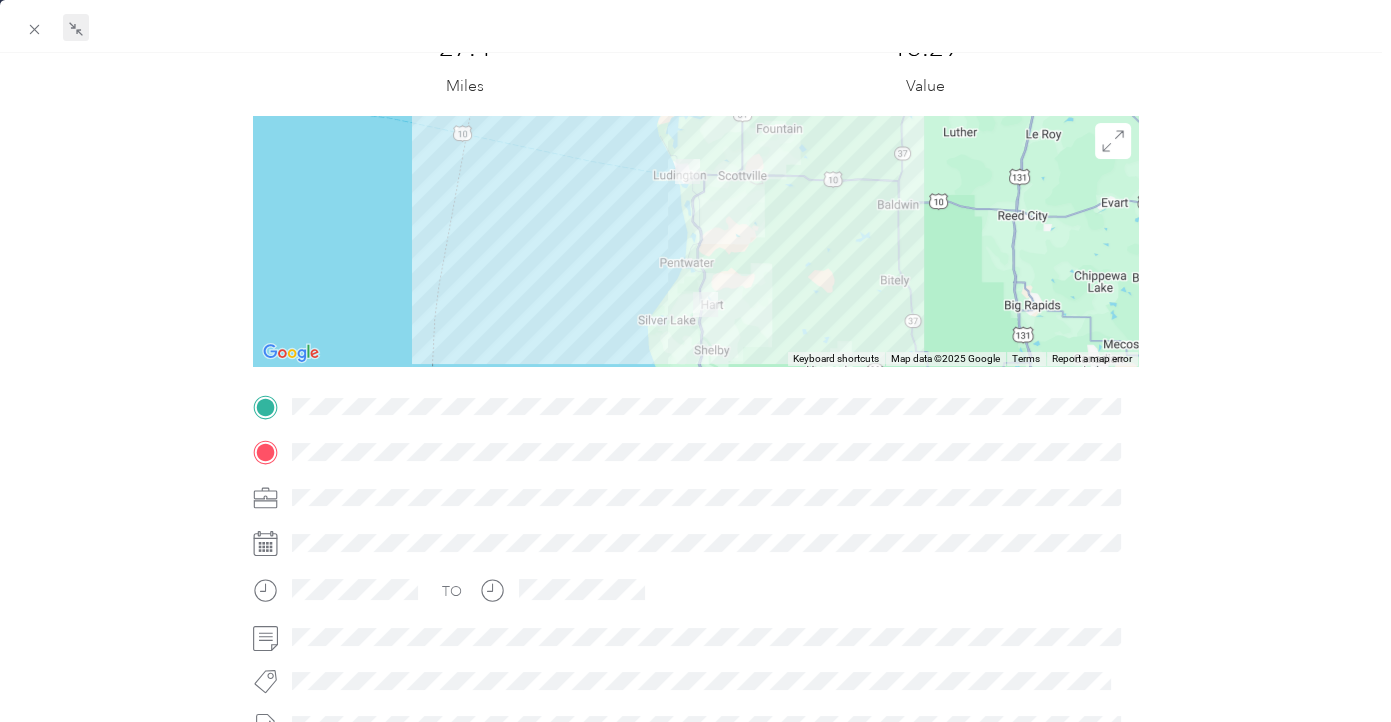 scroll, scrollTop: 0, scrollLeft: 0, axis: both 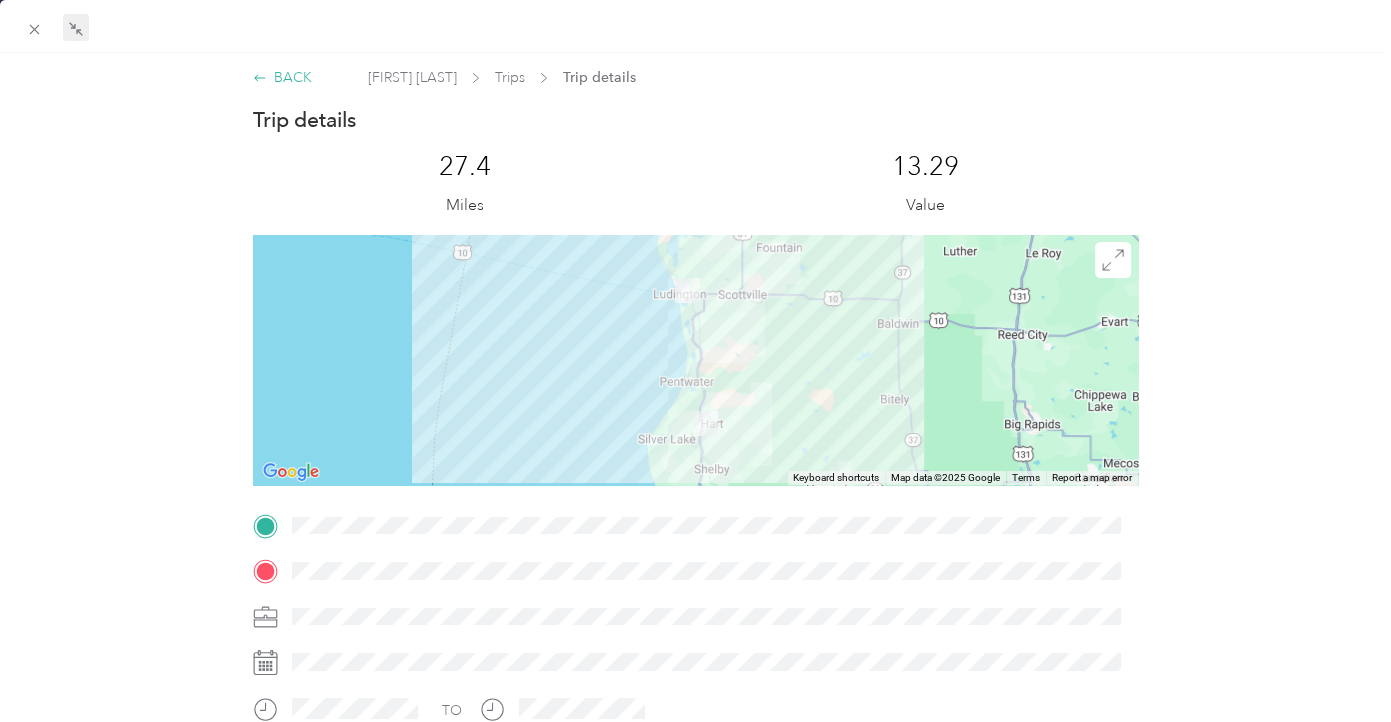click on "BACK" at bounding box center [282, 77] 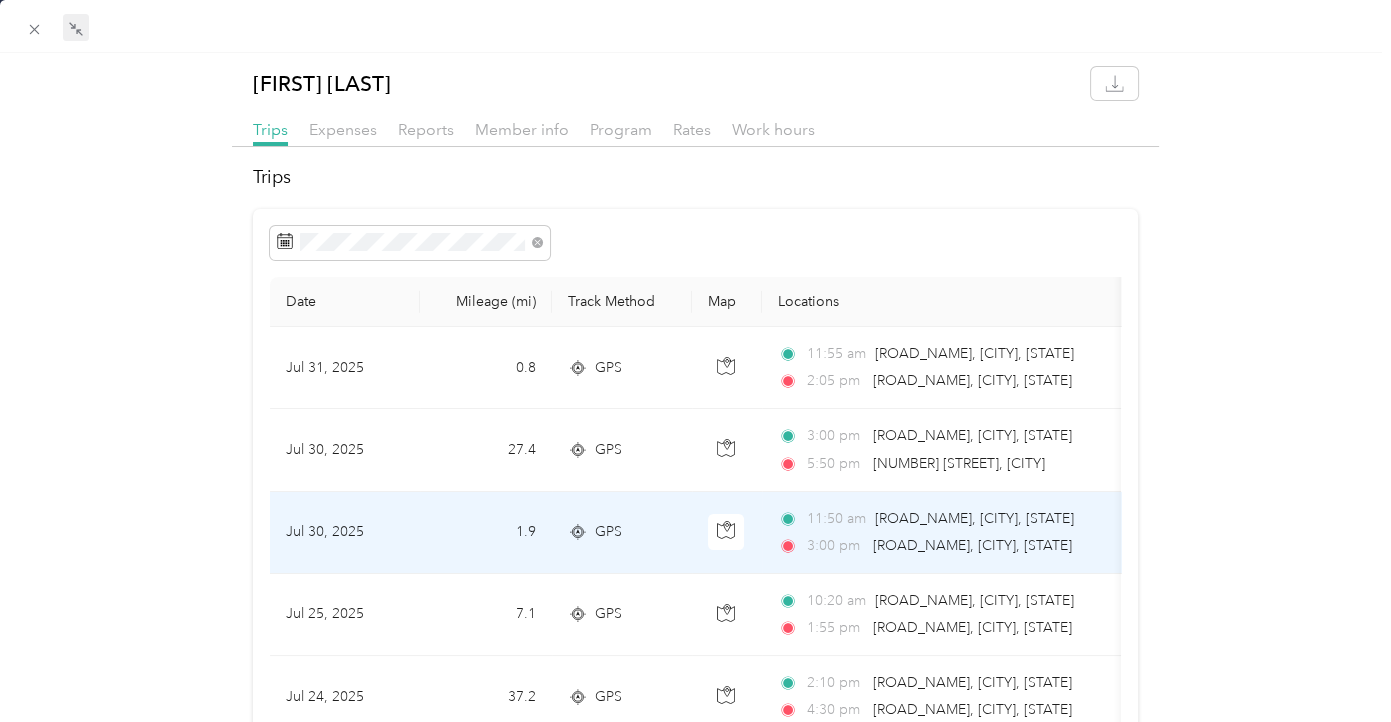 click on "Jul 30, 2025" at bounding box center [345, 533] 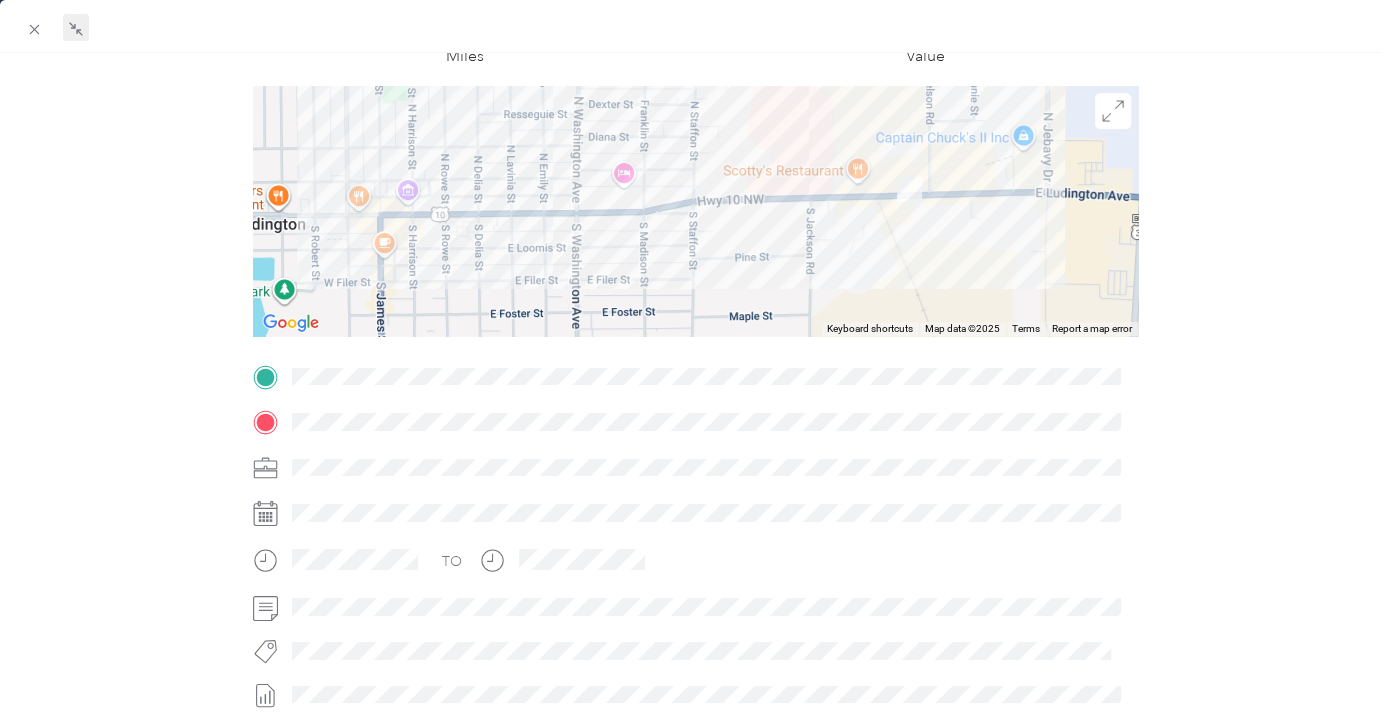 scroll, scrollTop: 0, scrollLeft: 0, axis: both 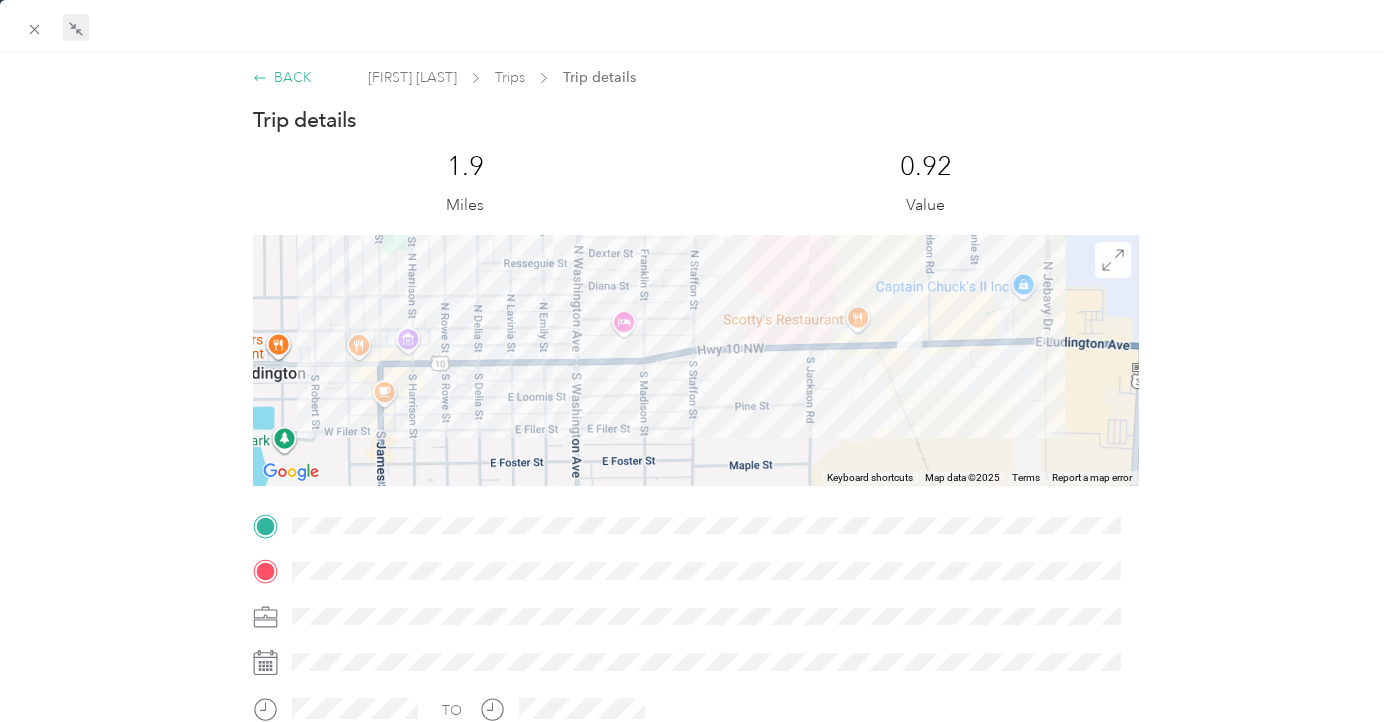 click 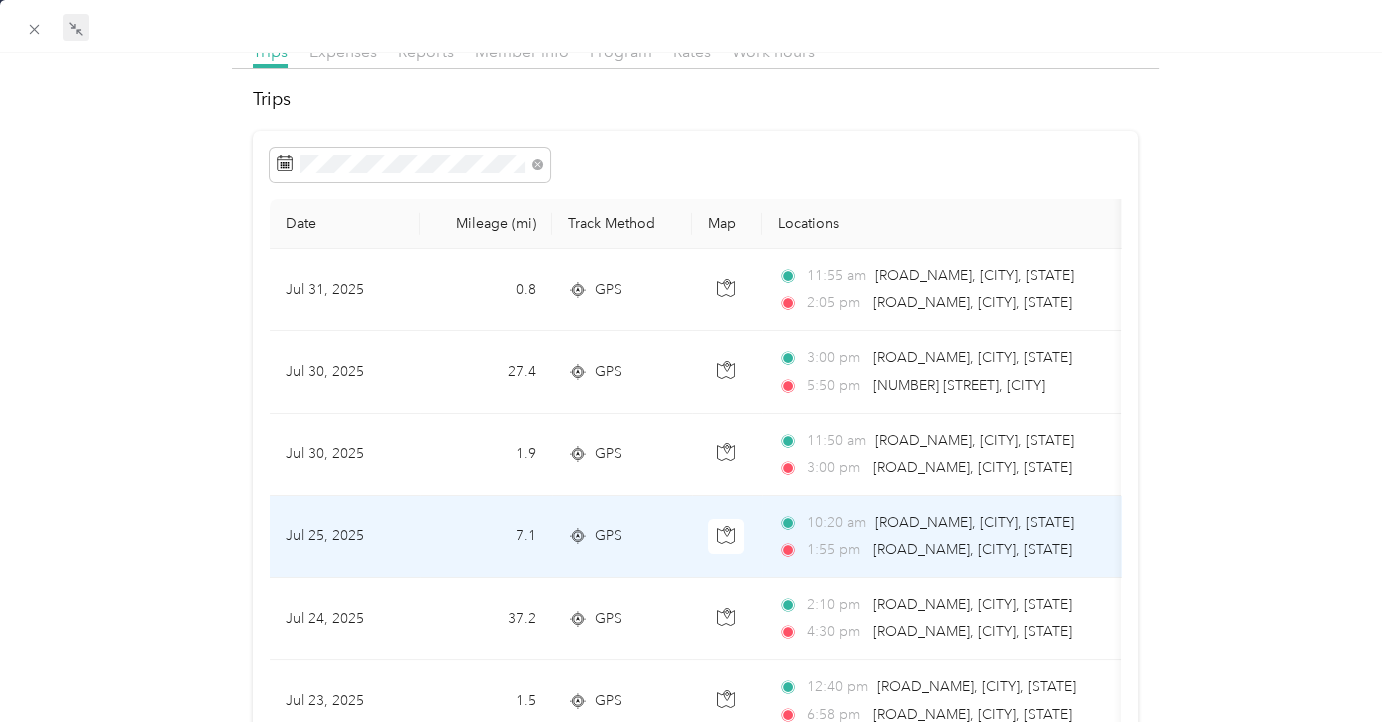 scroll, scrollTop: 99, scrollLeft: 0, axis: vertical 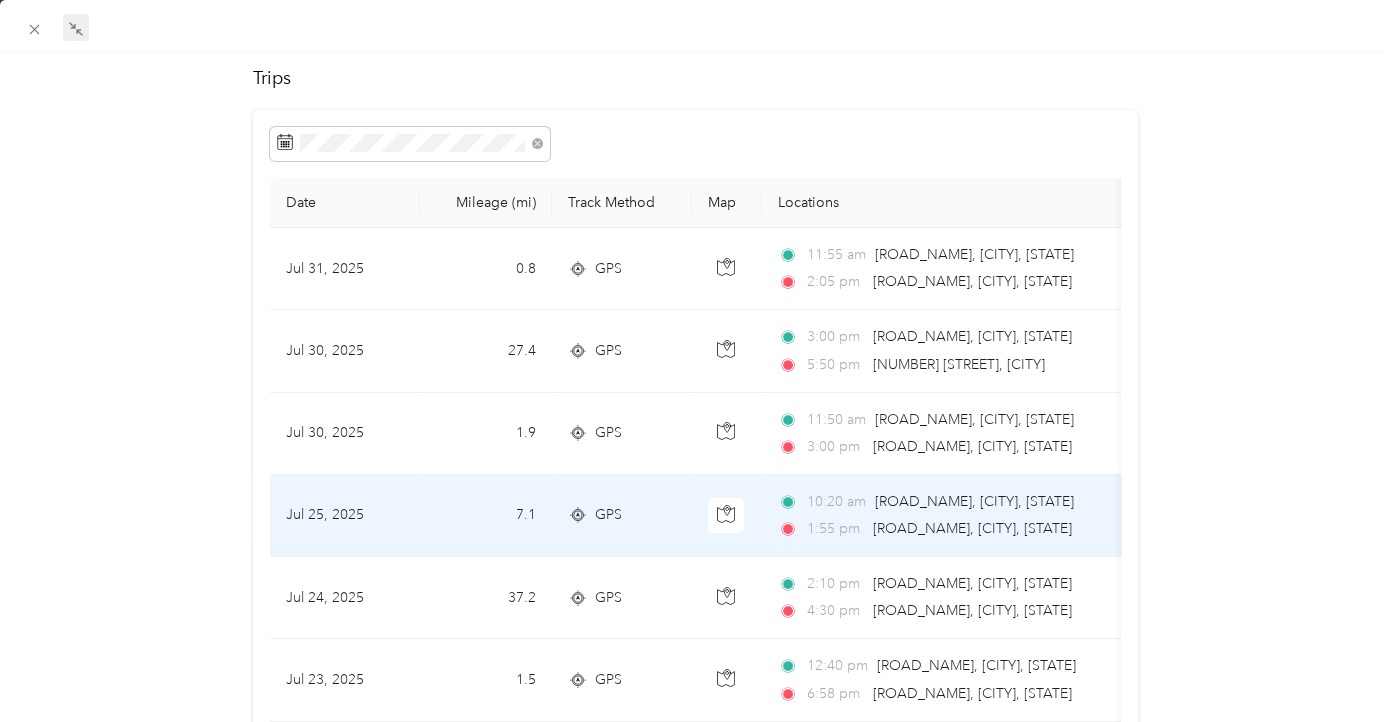 click on "Jul 25, 2025" at bounding box center [345, 516] 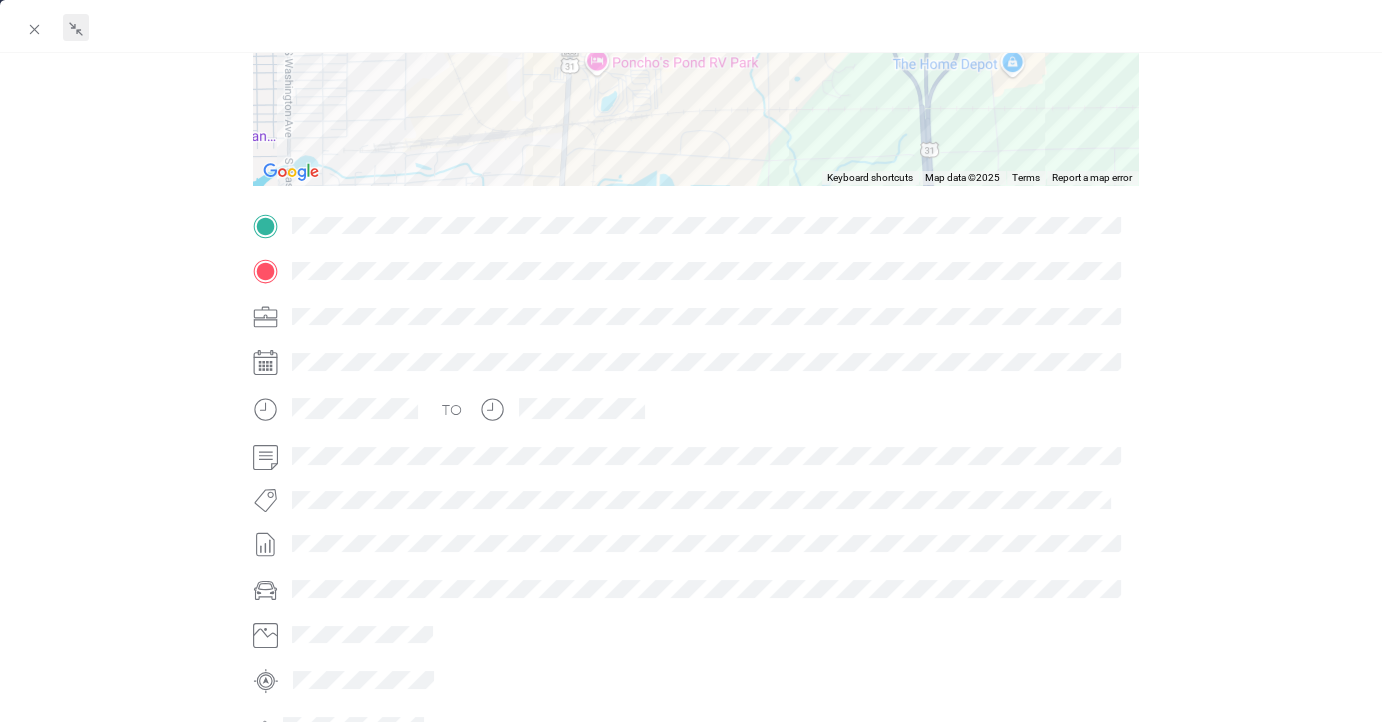 scroll, scrollTop: 0, scrollLeft: 0, axis: both 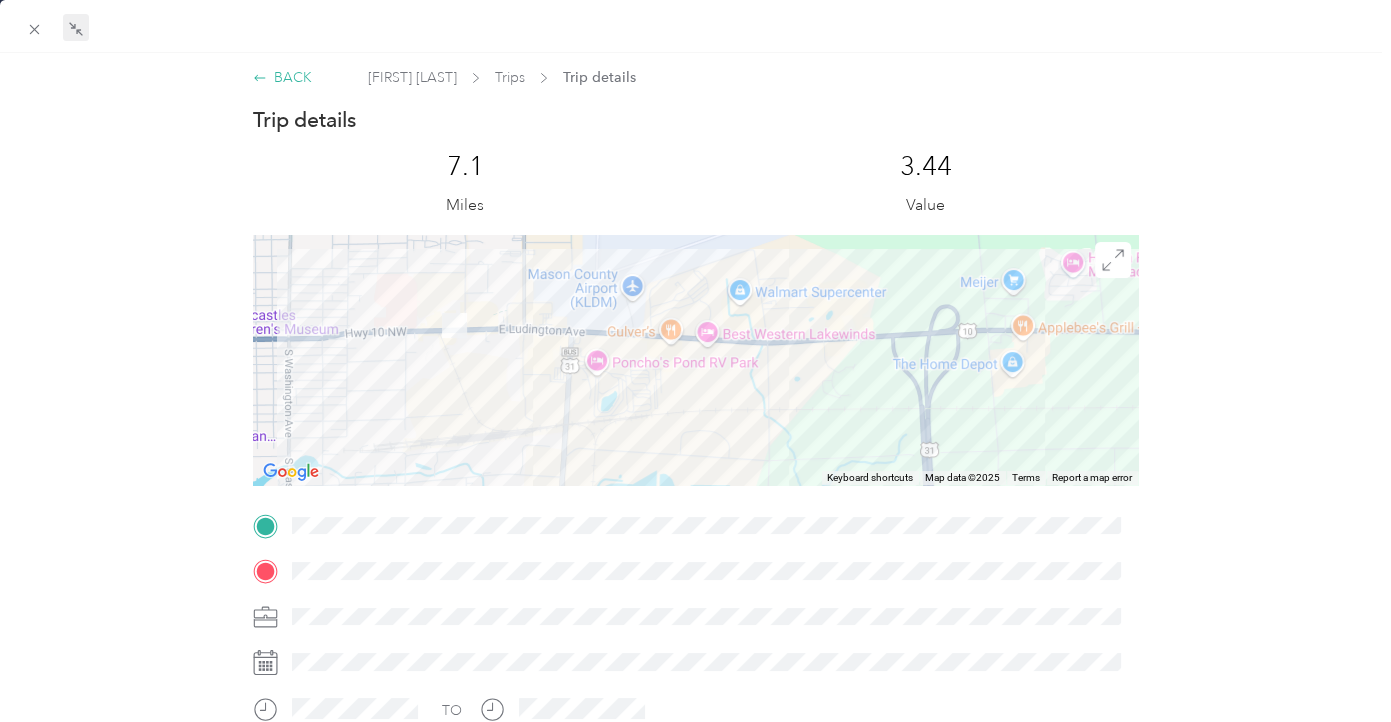 click on "BACK" at bounding box center [282, 77] 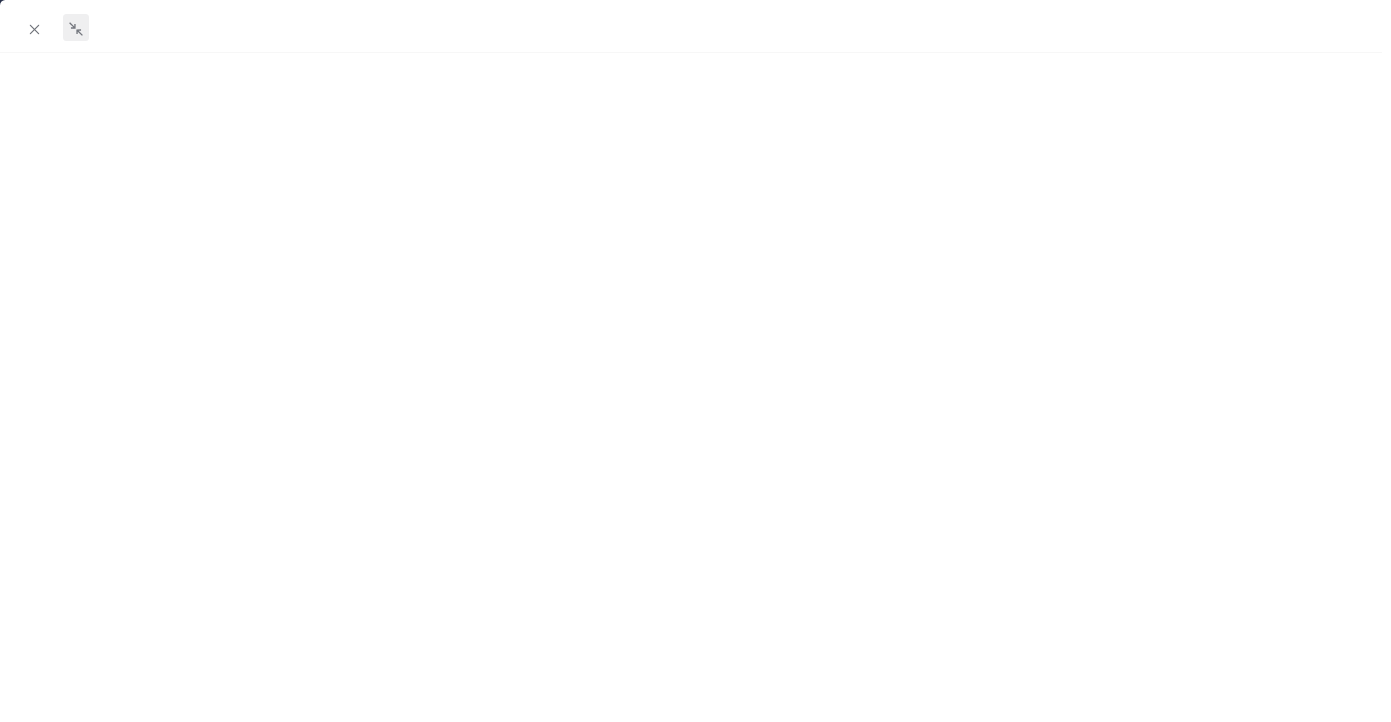 scroll, scrollTop: 199, scrollLeft: 0, axis: vertical 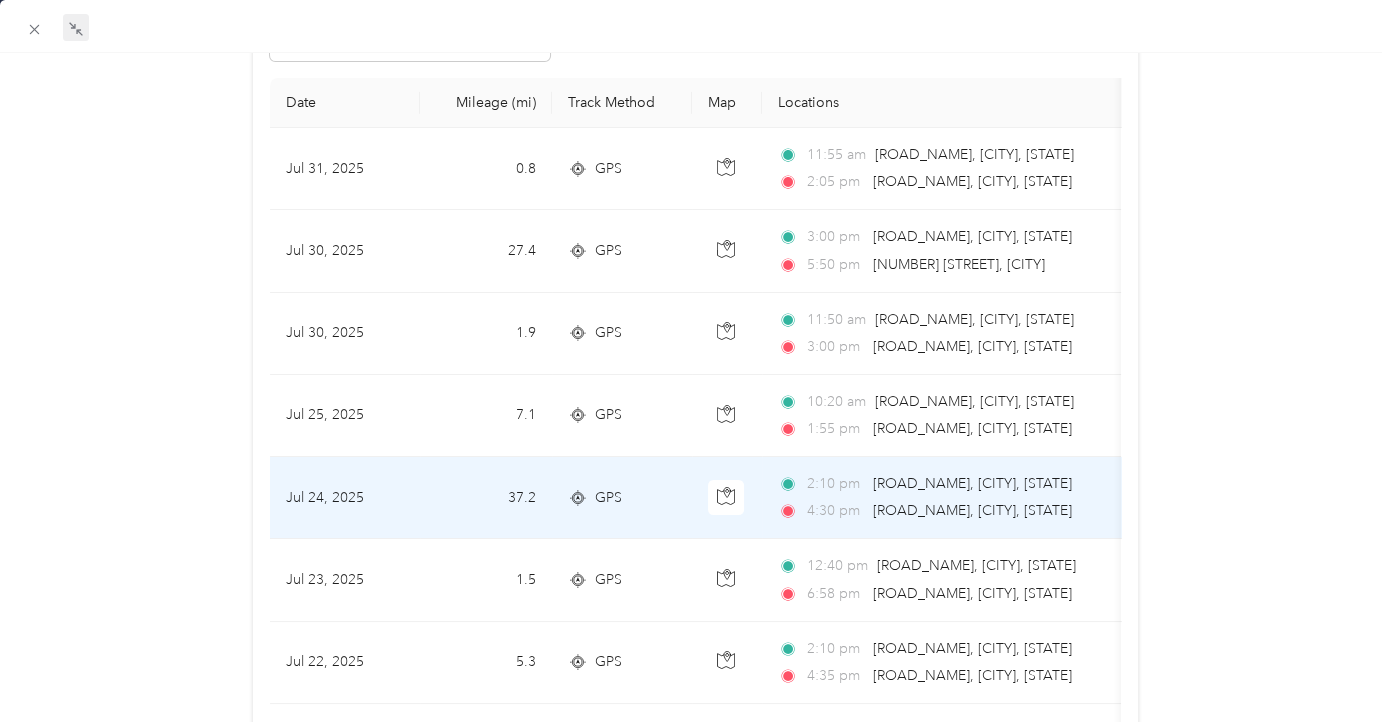 click on "Jul 24, 2025" at bounding box center [345, 498] 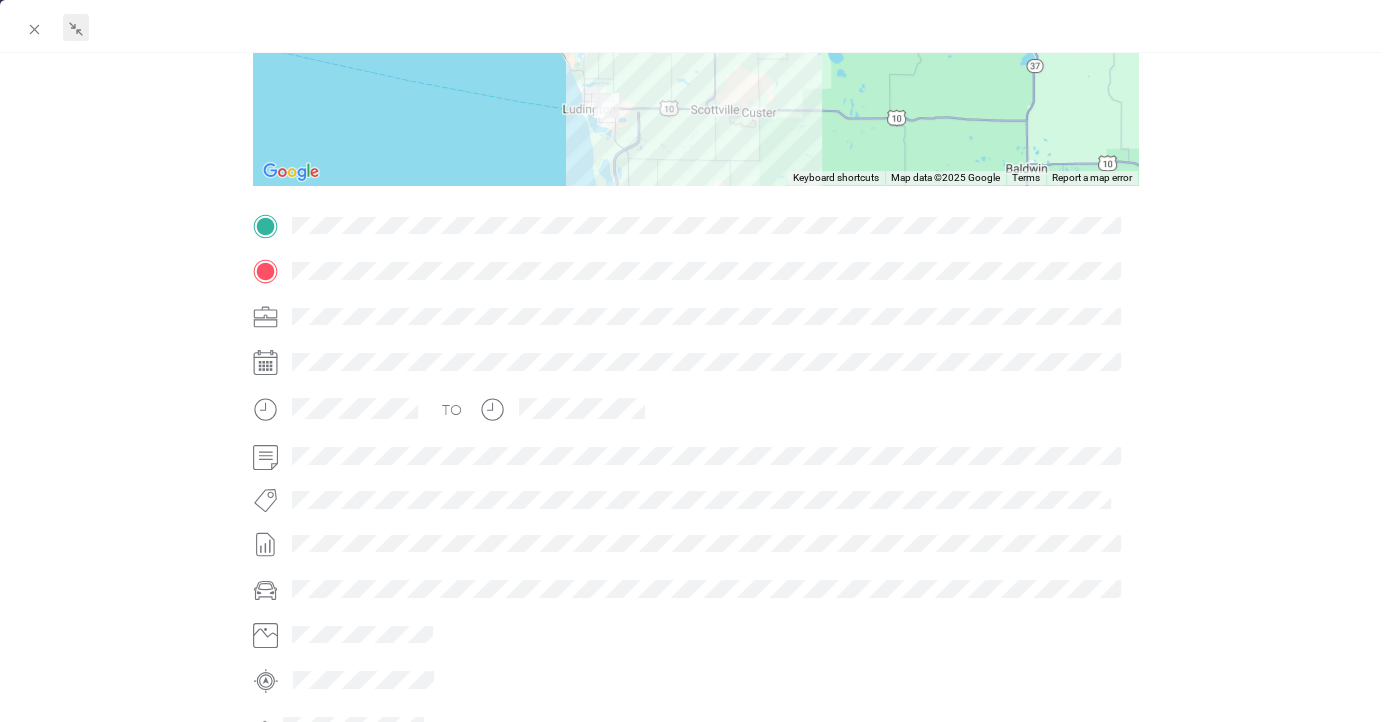 scroll, scrollTop: 0, scrollLeft: 0, axis: both 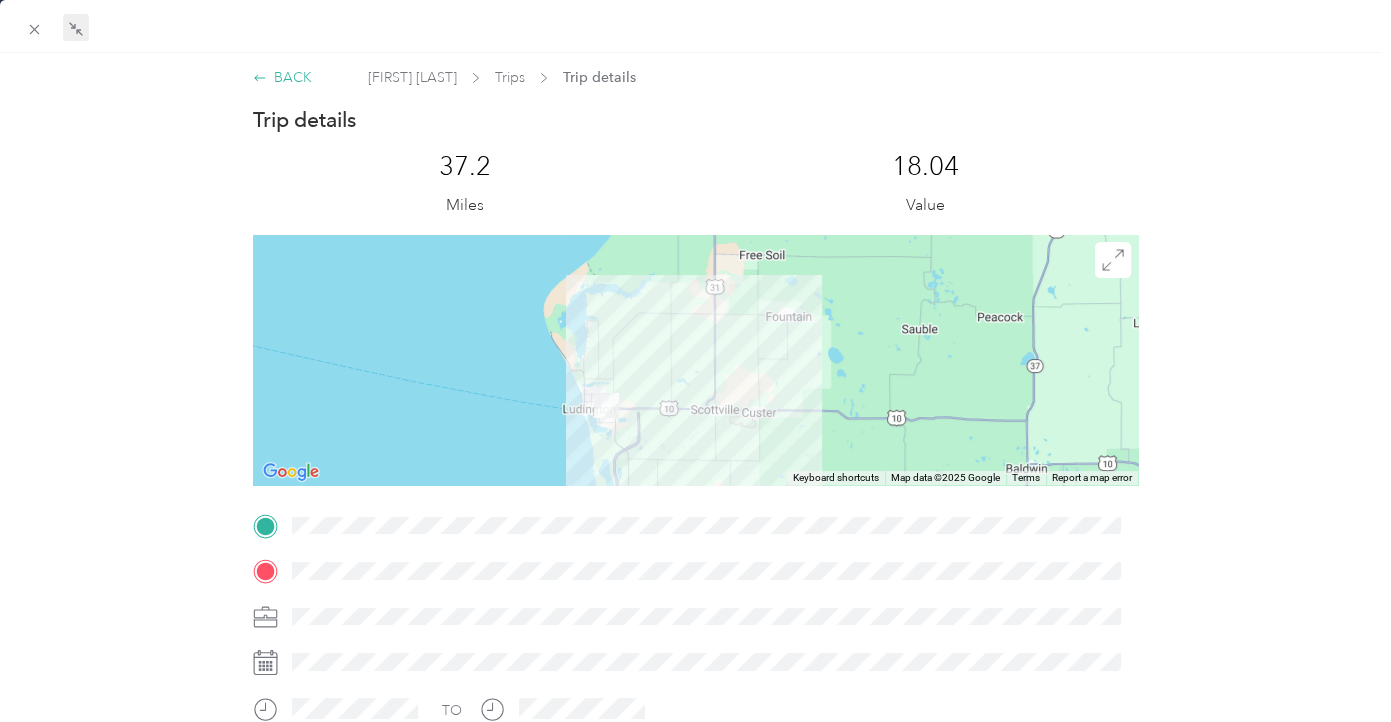 click on "BACK" at bounding box center [282, 77] 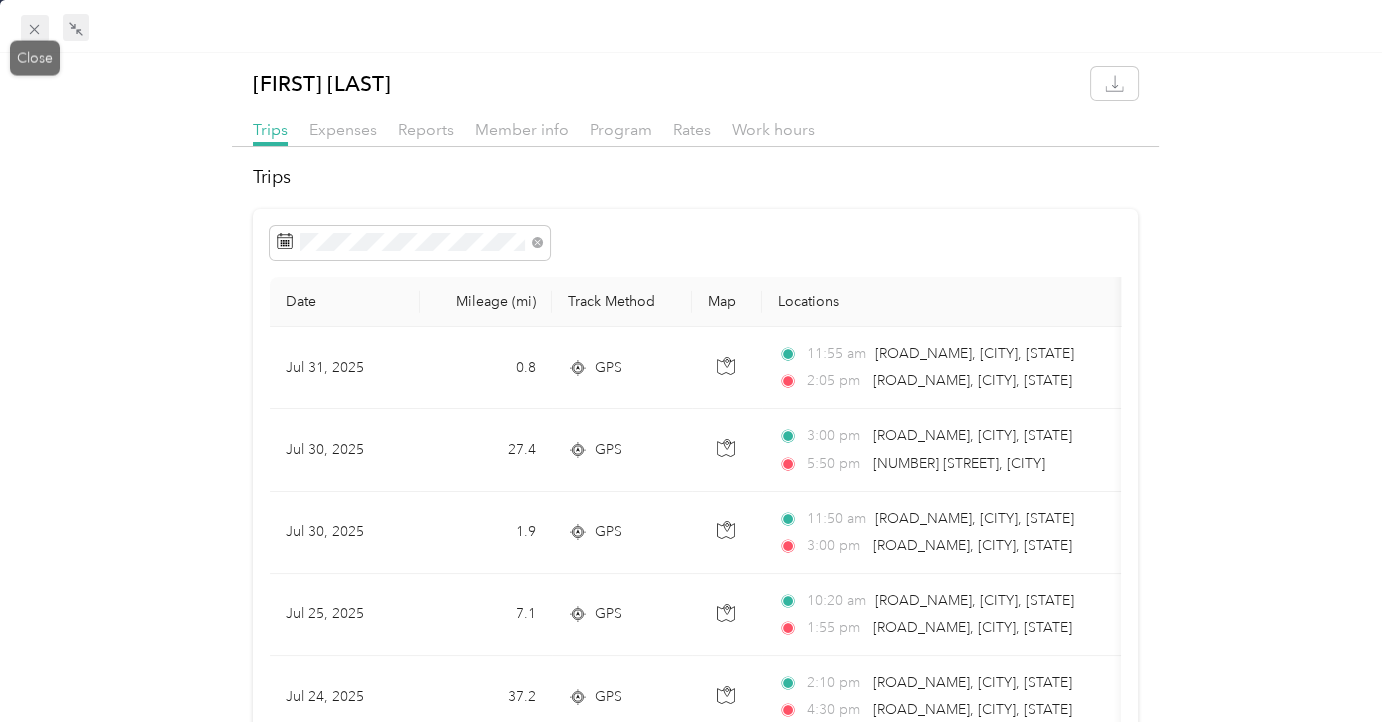 click 